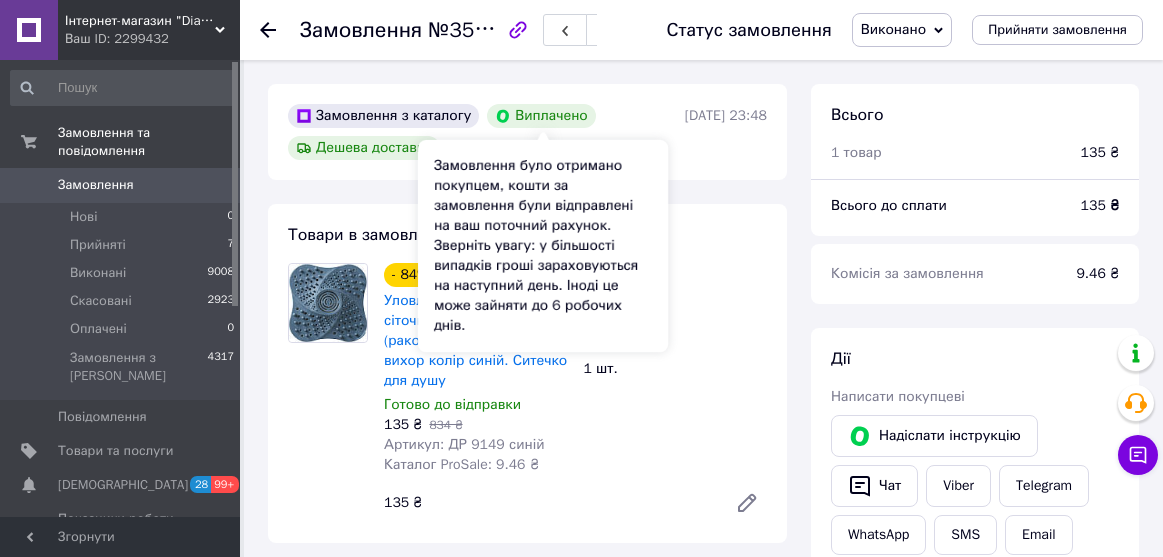 scroll, scrollTop: 0, scrollLeft: 0, axis: both 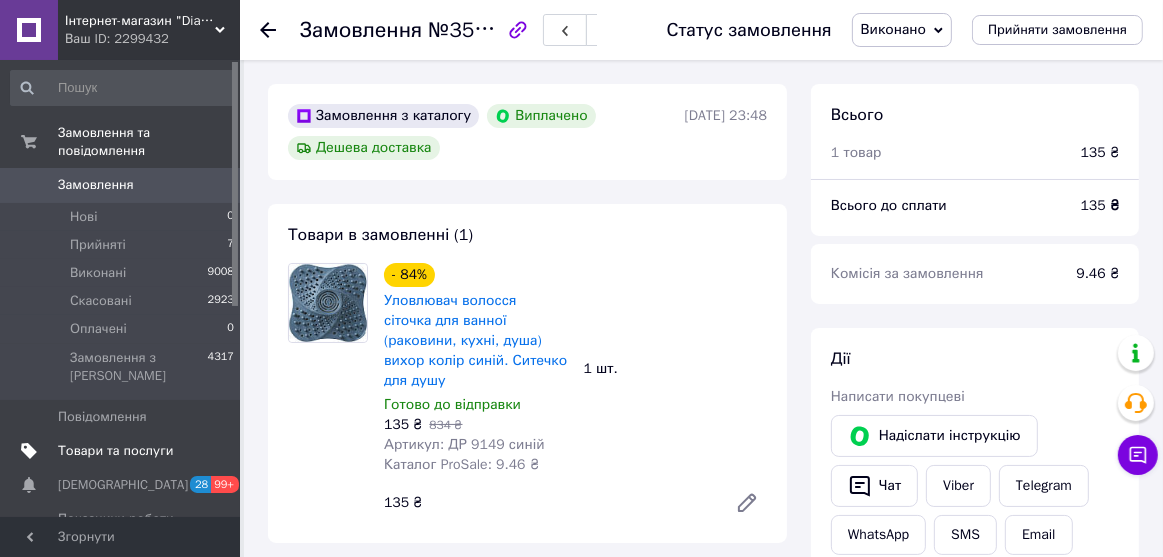 click on "Товари та послуги" at bounding box center (115, 451) 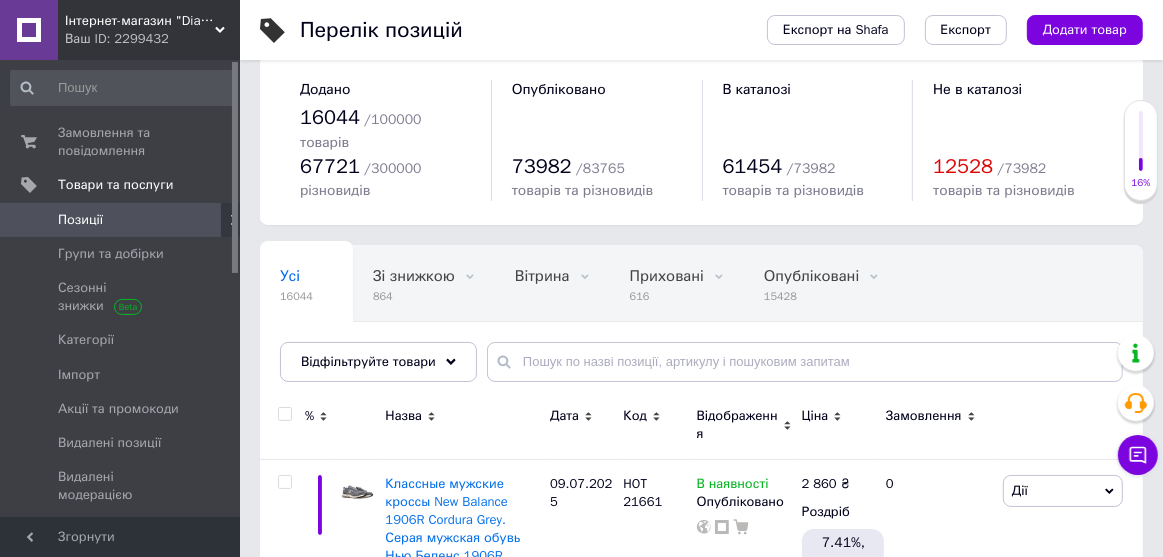 scroll, scrollTop: 0, scrollLeft: 0, axis: both 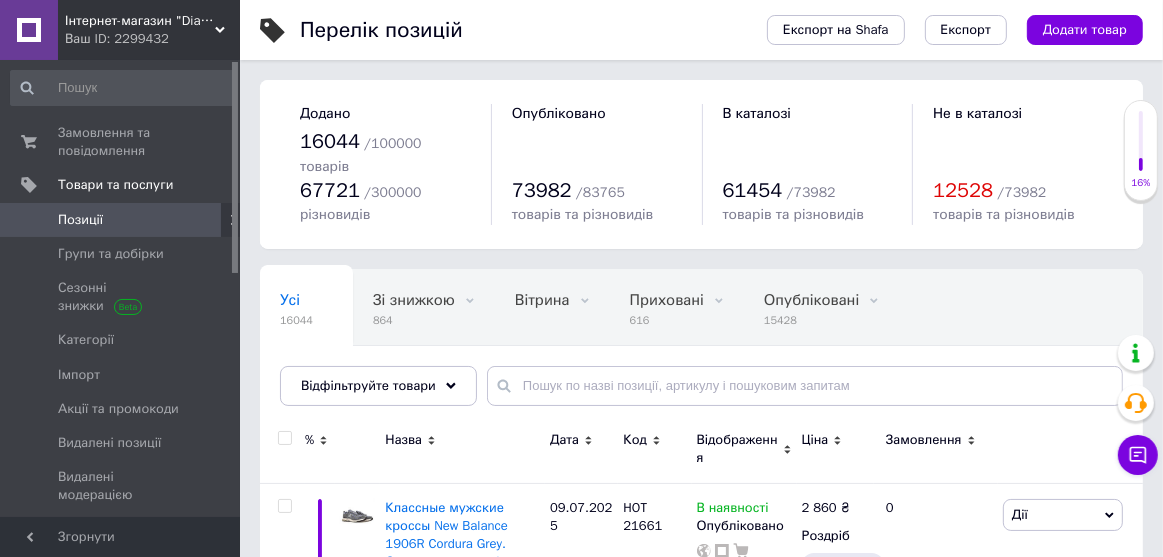 click on "Позиції" at bounding box center (121, 220) 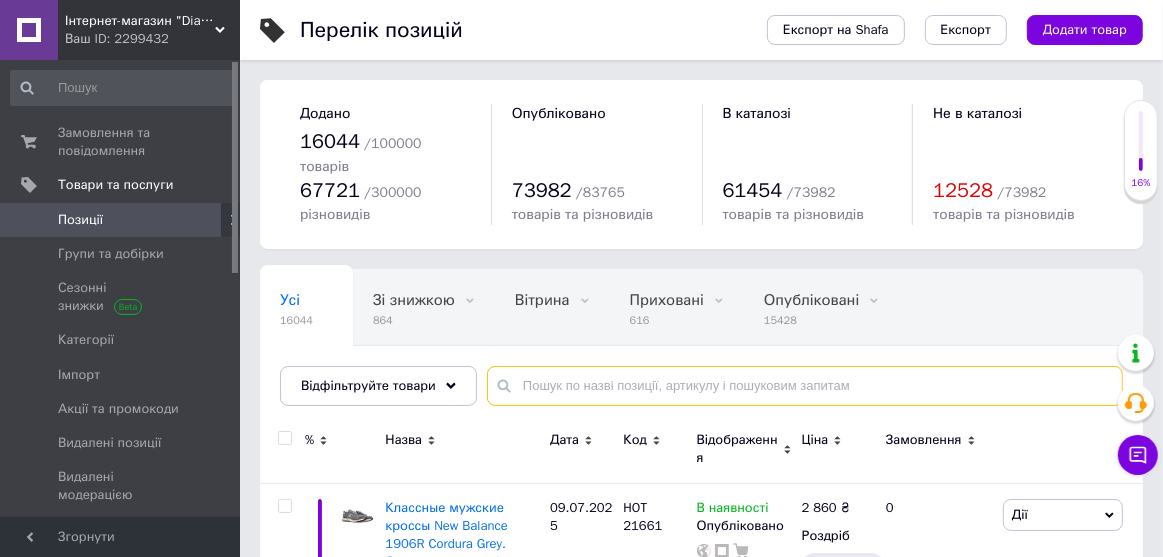 click at bounding box center [805, 386] 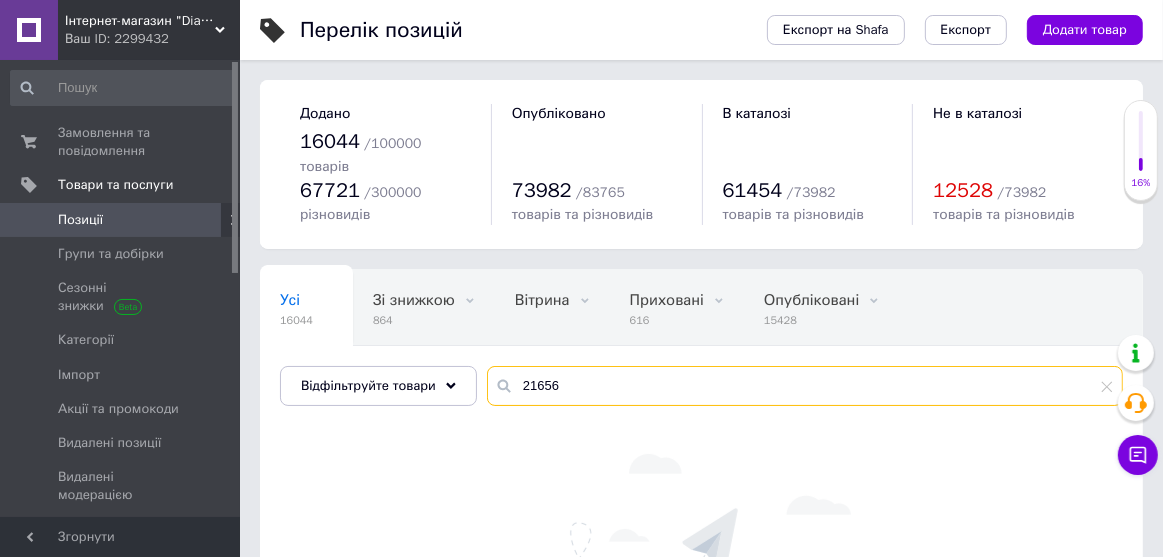 type on "21656" 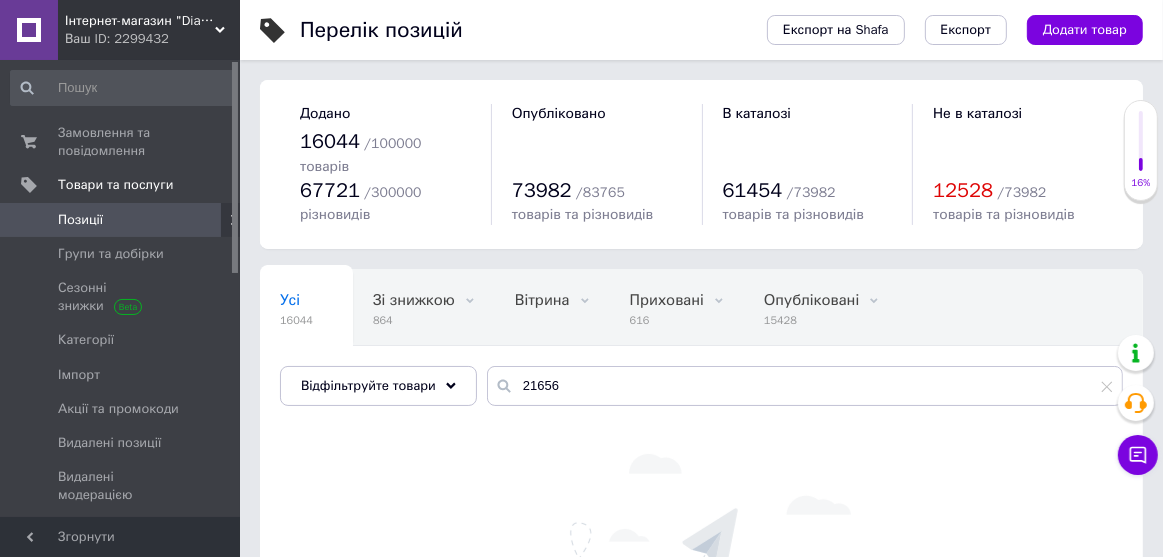 click on "Позиції" at bounding box center (121, 220) 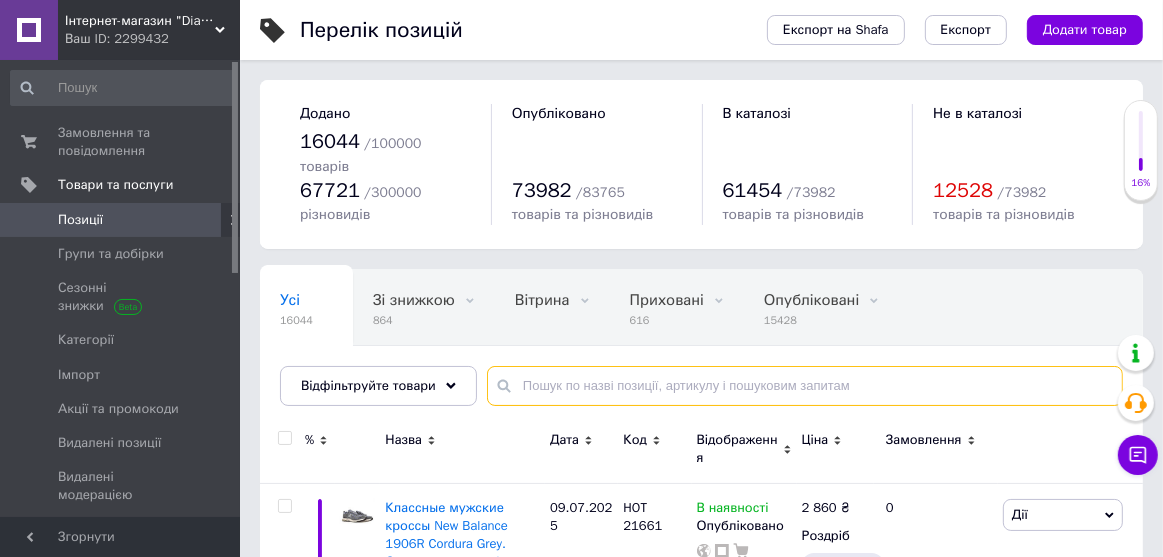 click at bounding box center (805, 386) 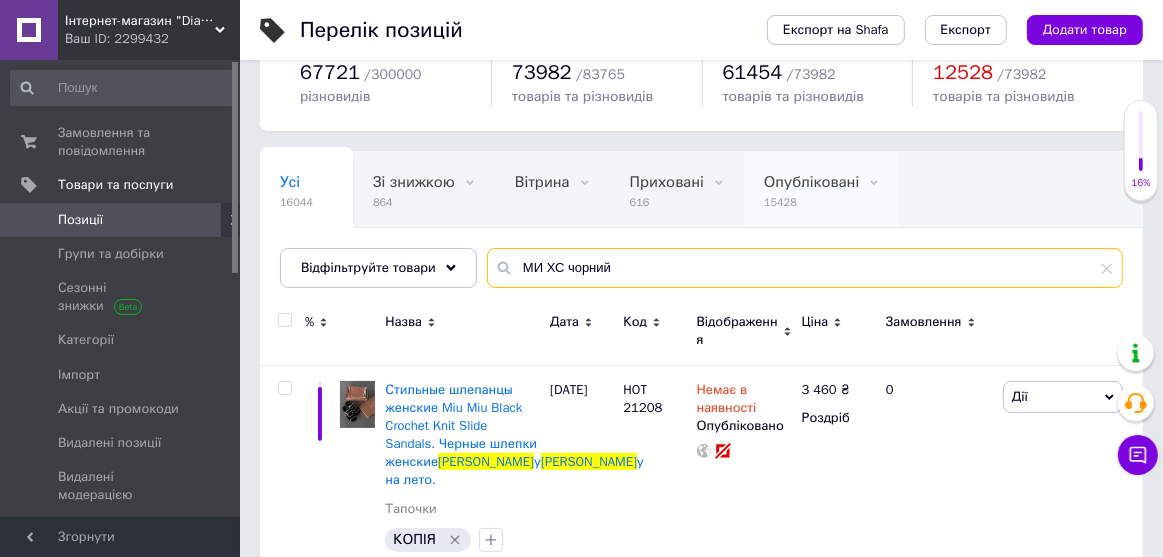 scroll, scrollTop: 120, scrollLeft: 0, axis: vertical 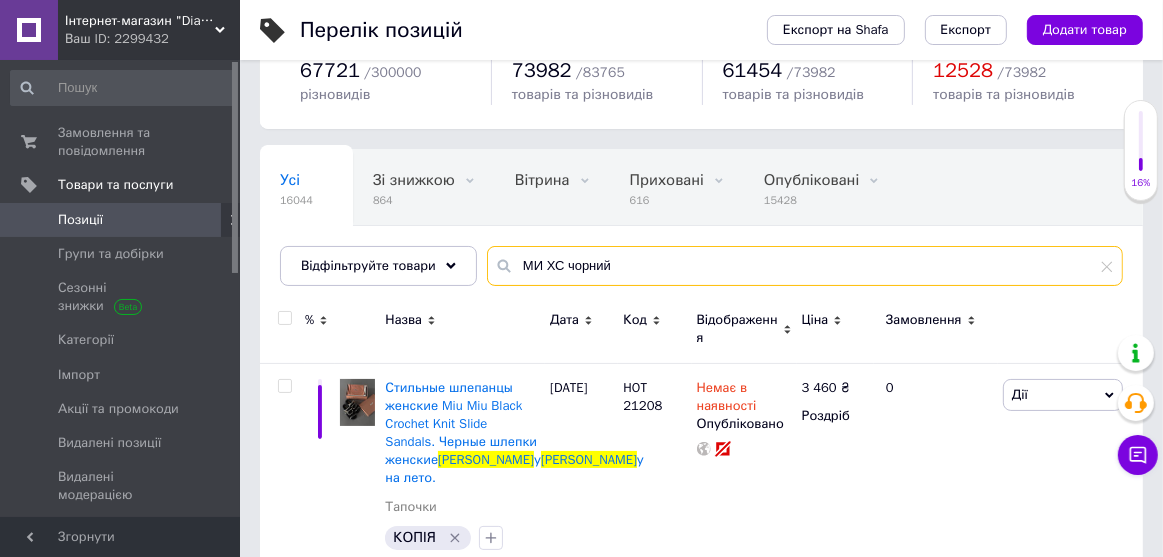 click on "МИ ХС чорний" at bounding box center (805, 266) 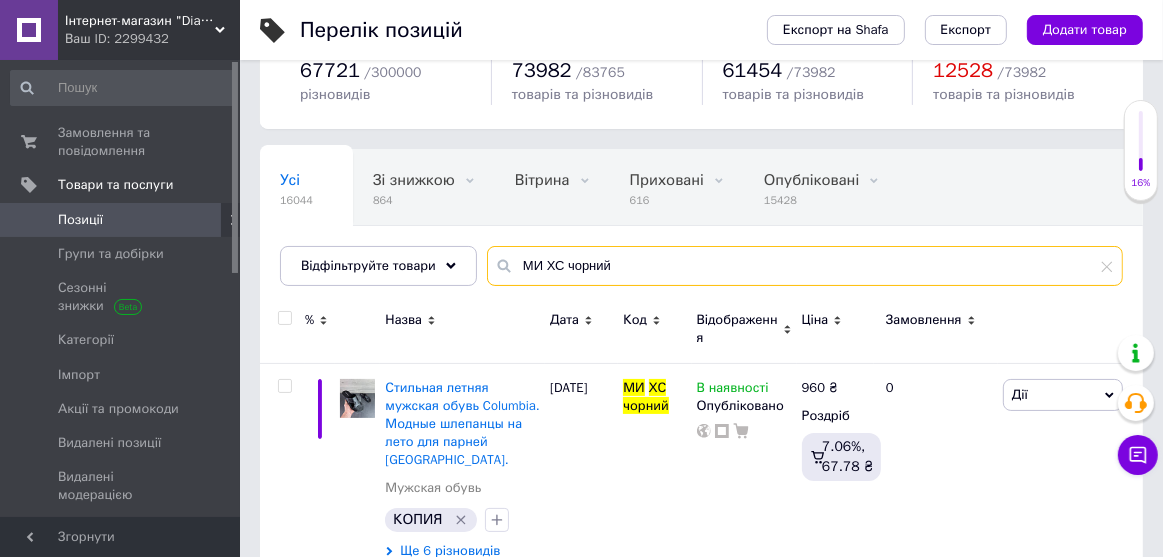 type on "МИ ХС чорний" 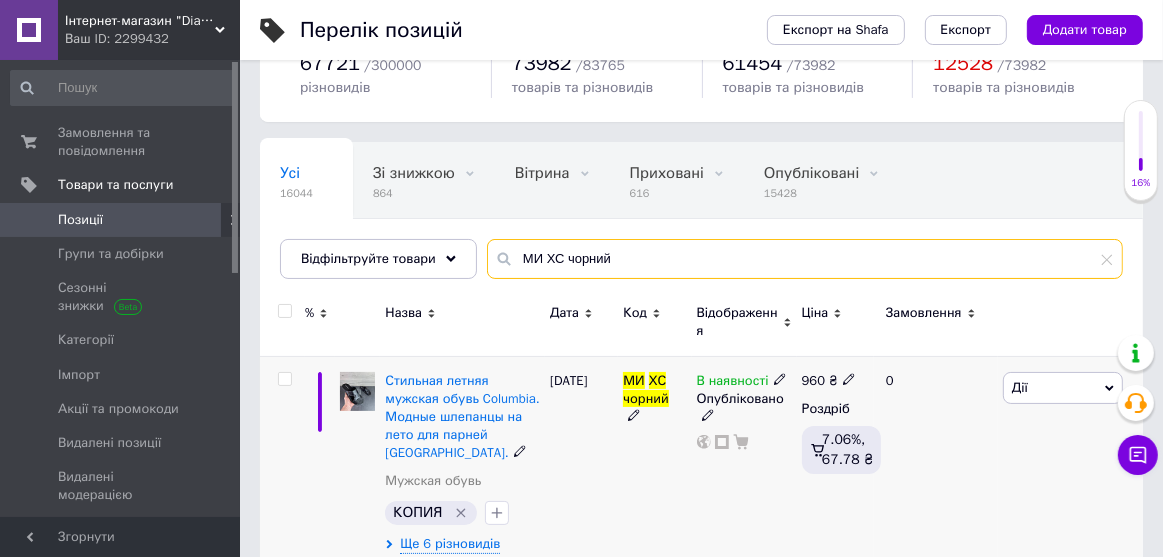 scroll, scrollTop: 137, scrollLeft: 0, axis: vertical 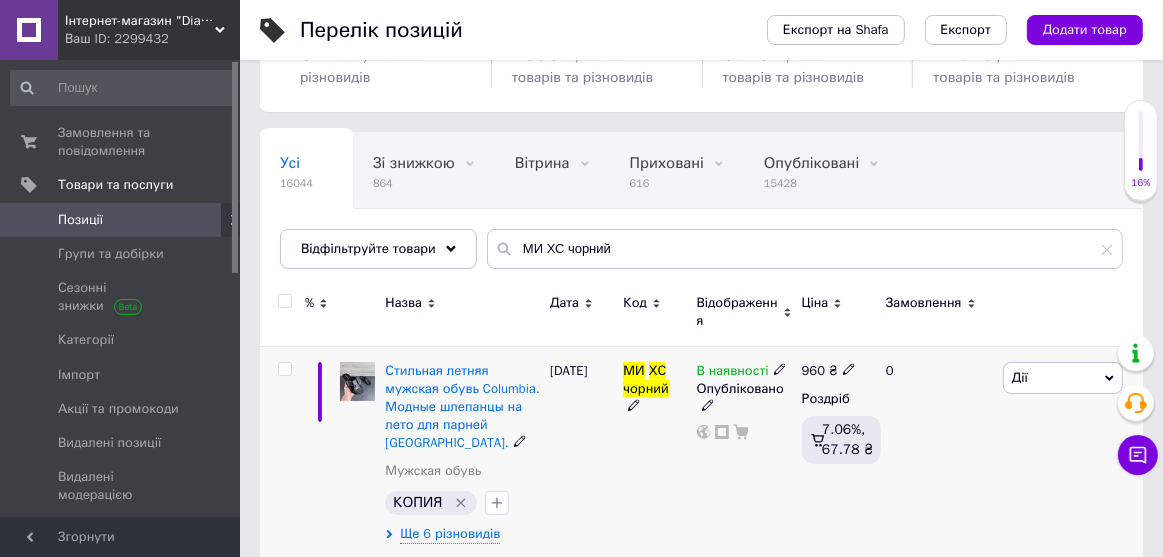 click 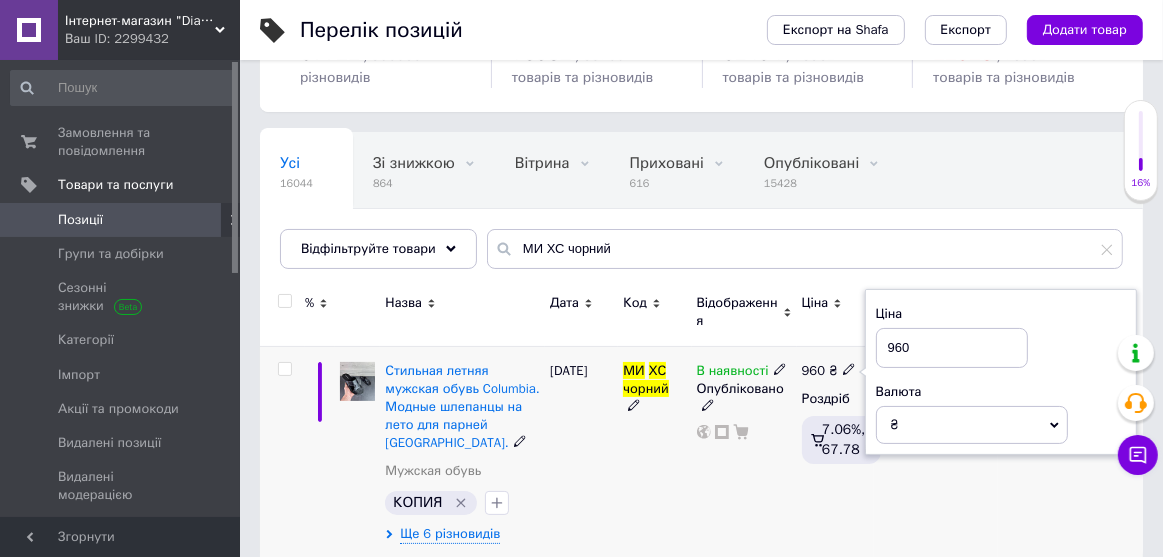 drag, startPoint x: 918, startPoint y: 331, endPoint x: 867, endPoint y: 319, distance: 52.392746 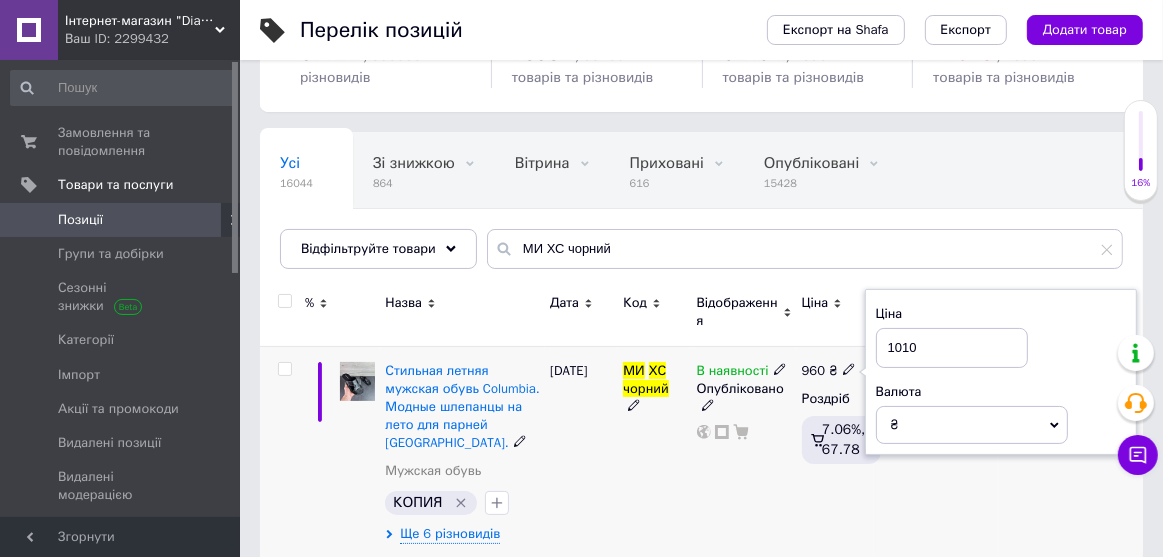 click on "1010" at bounding box center (952, 348) 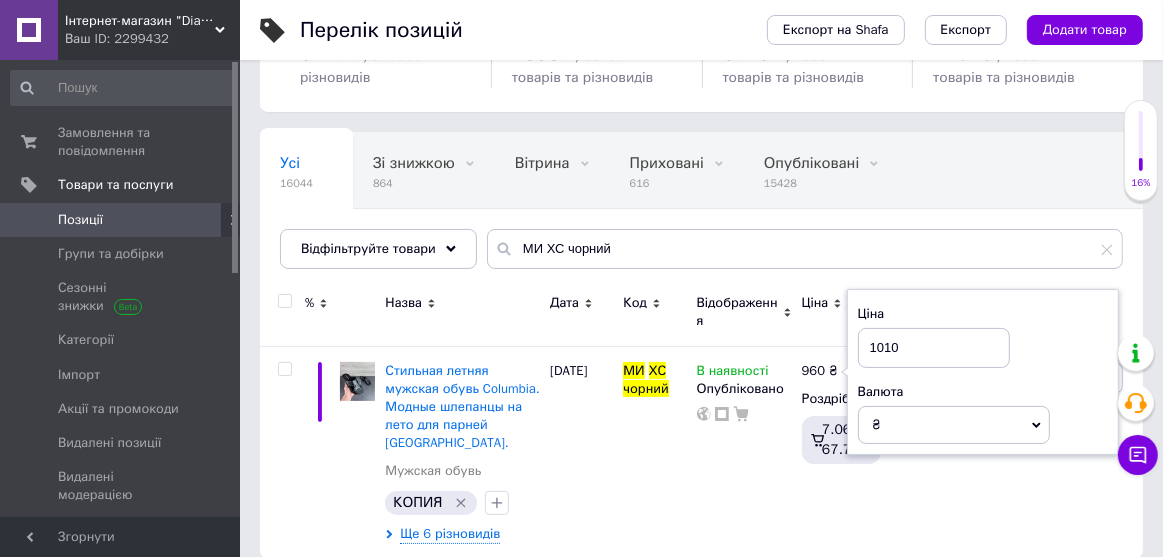 type on "1010" 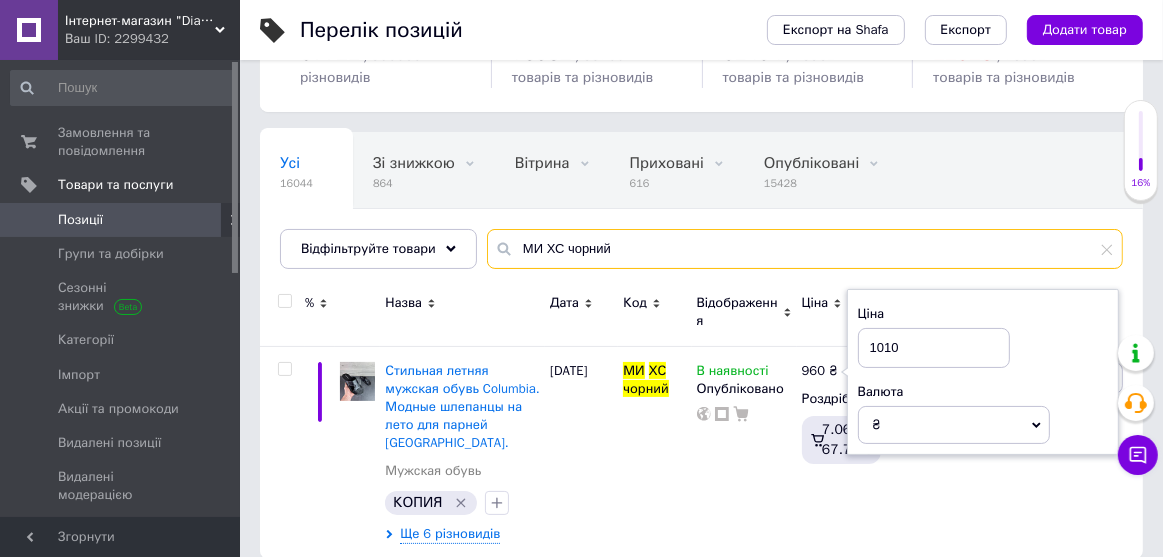 click on "МИ ХС чорний" at bounding box center [805, 249] 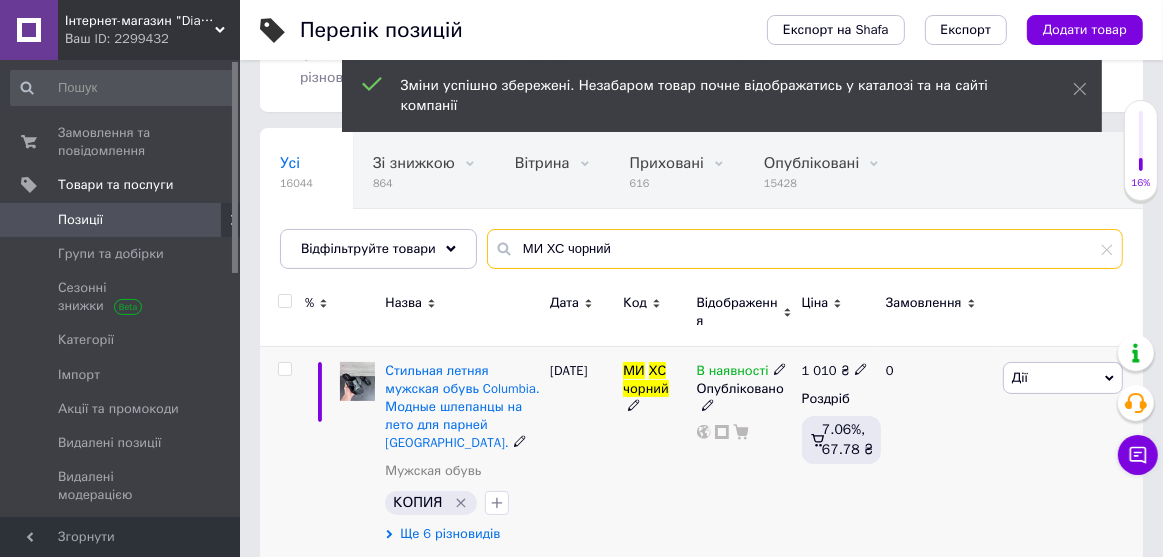scroll, scrollTop: 136, scrollLeft: 0, axis: vertical 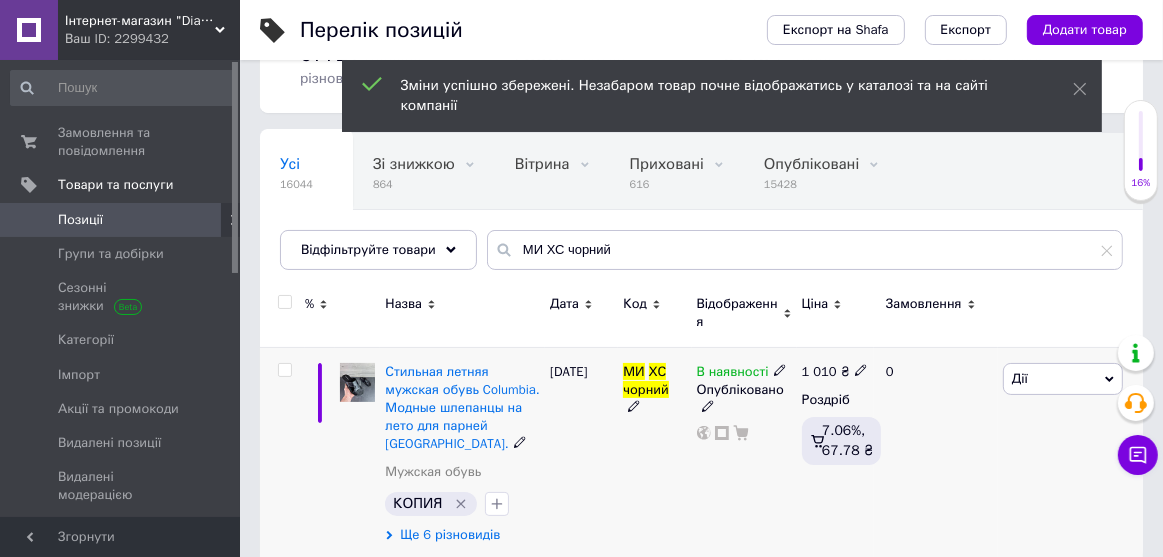 click on "Ще 6 різновидів" at bounding box center (450, 535) 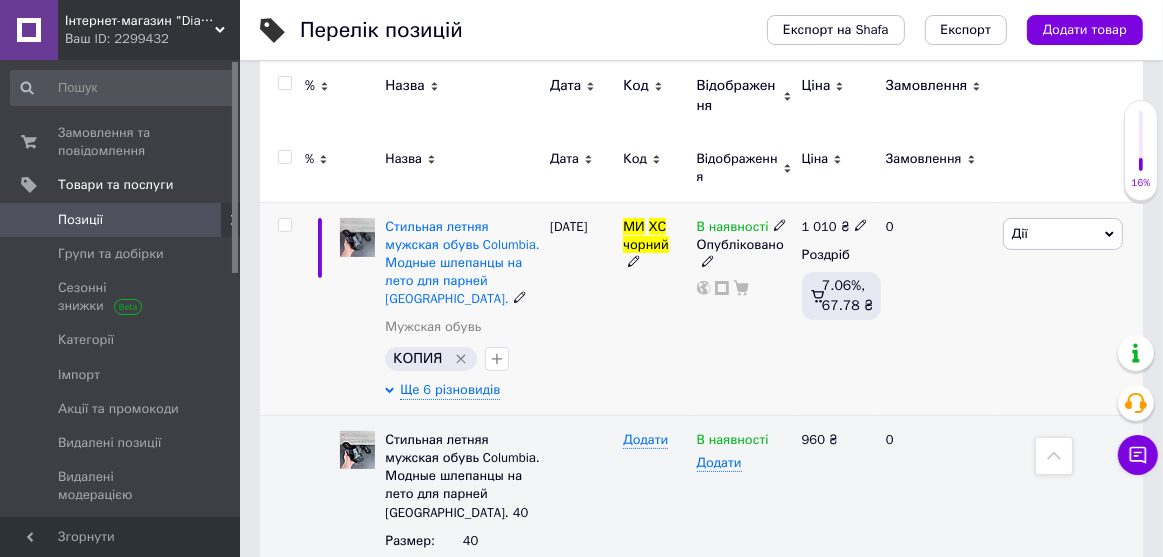 scroll, scrollTop: 304, scrollLeft: 0, axis: vertical 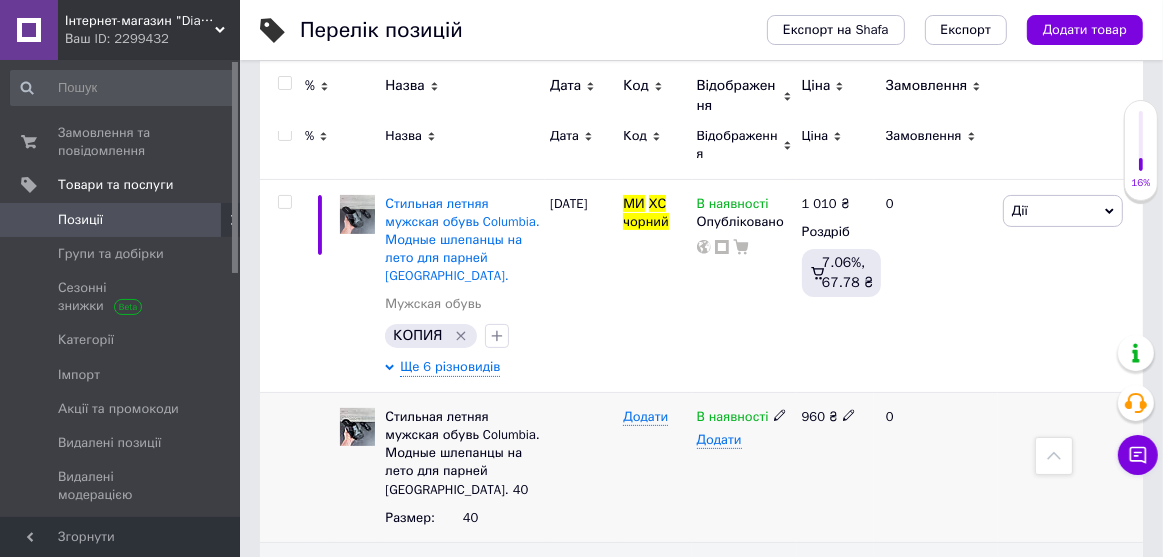 click 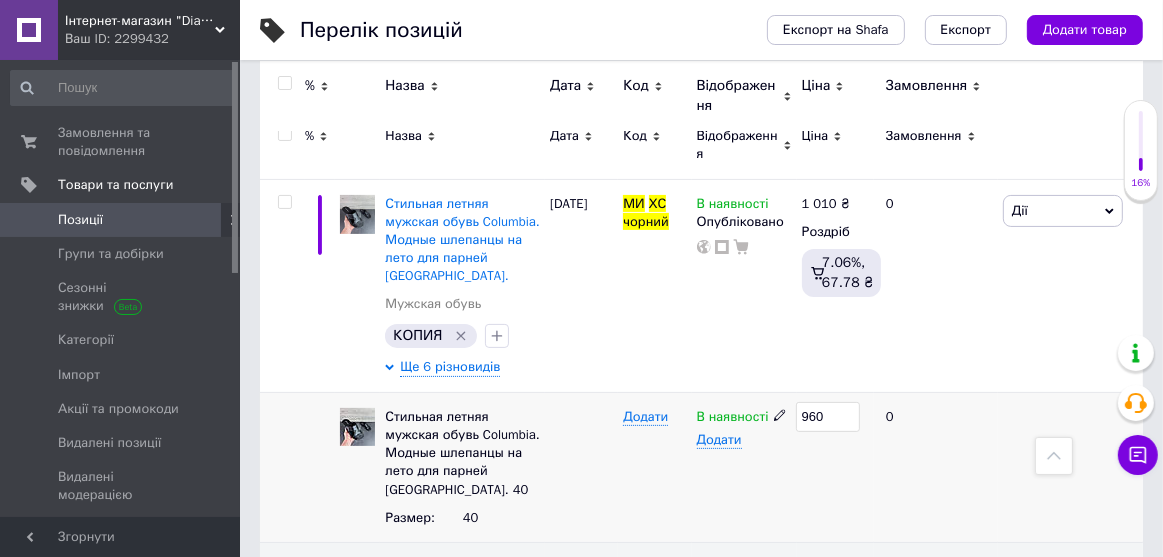 drag, startPoint x: 845, startPoint y: 396, endPoint x: 761, endPoint y: 385, distance: 84.71718 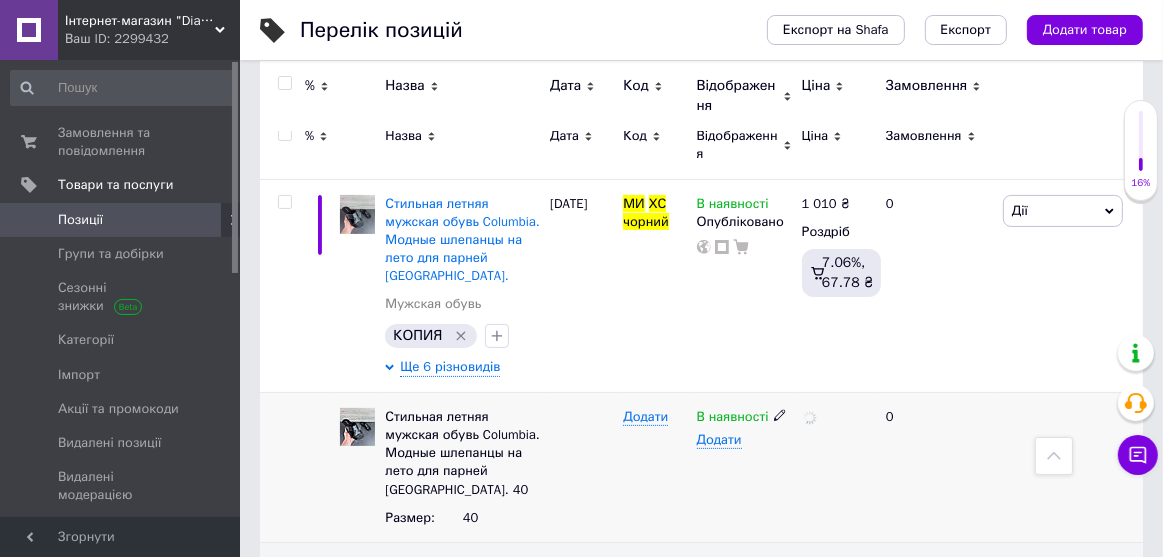 click at bounding box center (835, 467) 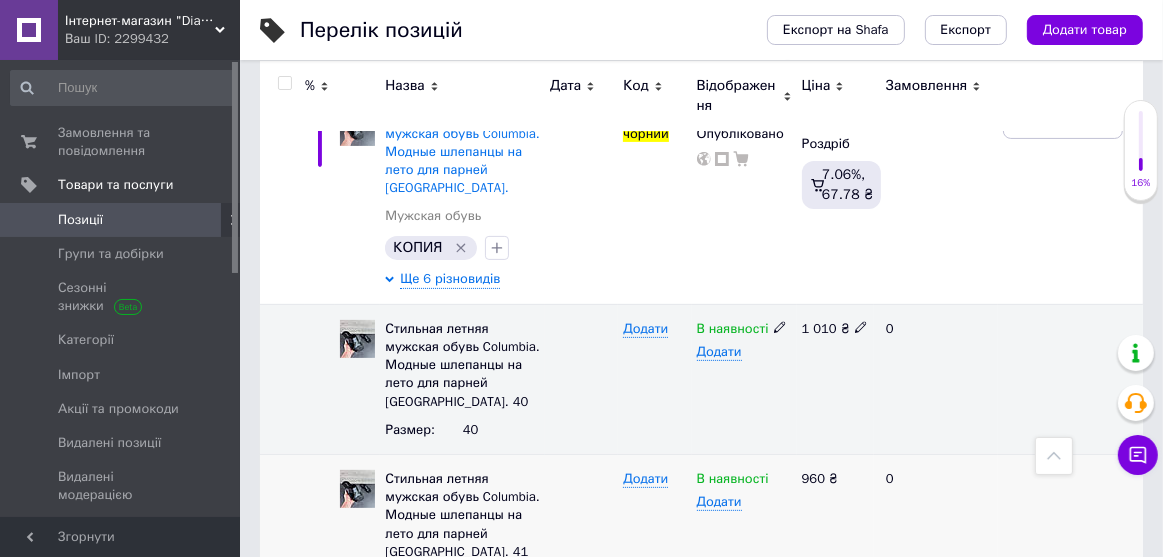 scroll, scrollTop: 395, scrollLeft: 0, axis: vertical 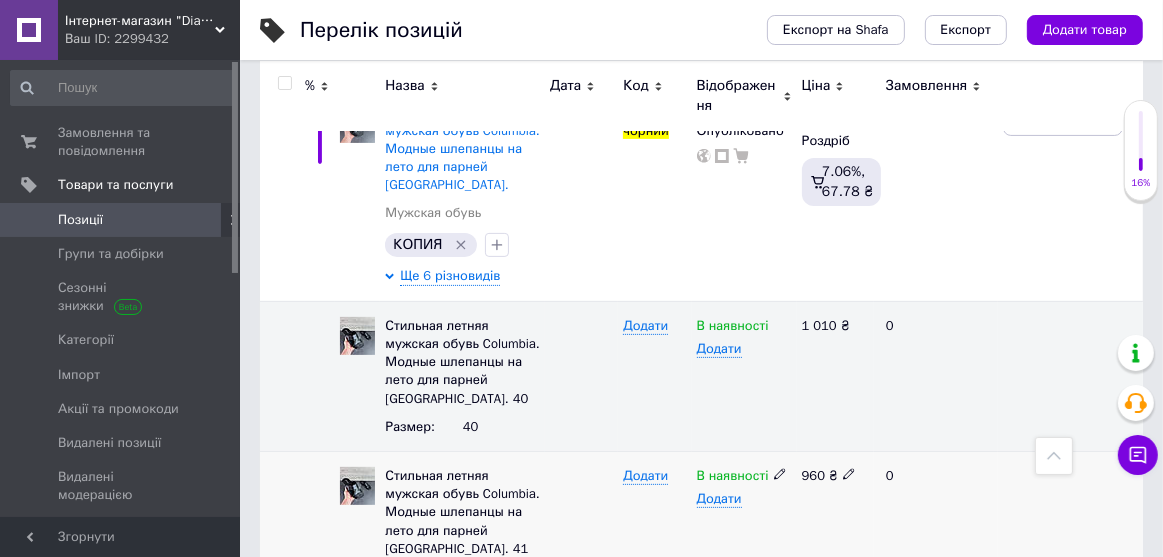click 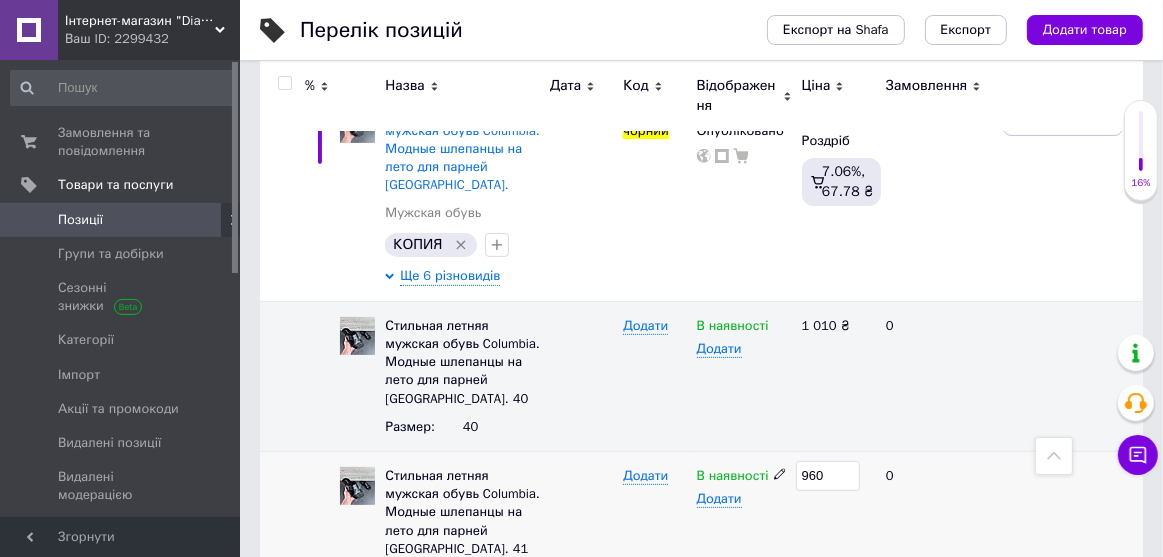 drag, startPoint x: 848, startPoint y: 453, endPoint x: 767, endPoint y: 448, distance: 81.154175 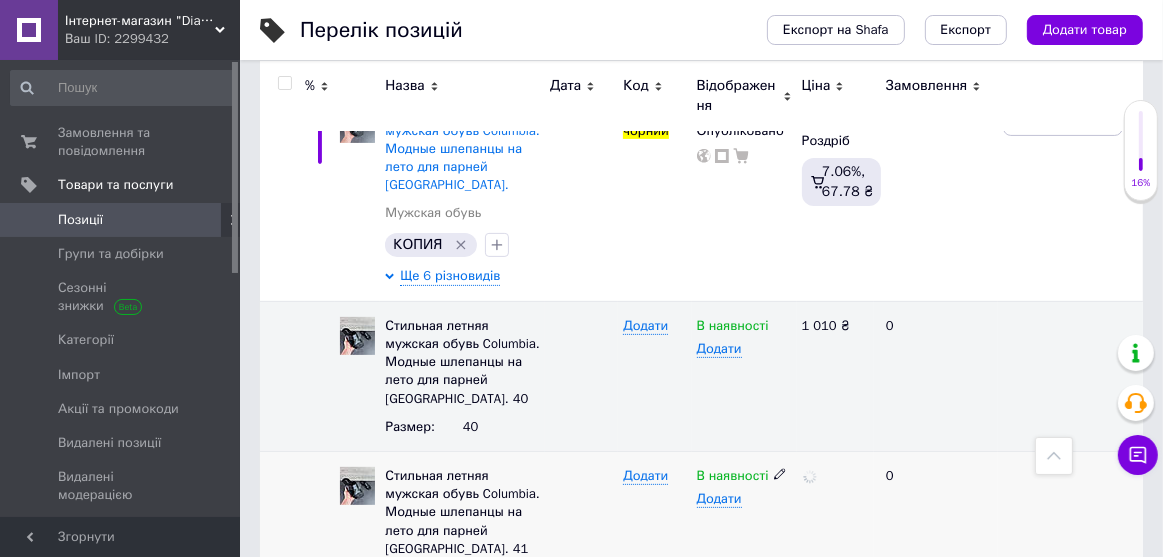 click at bounding box center (835, 526) 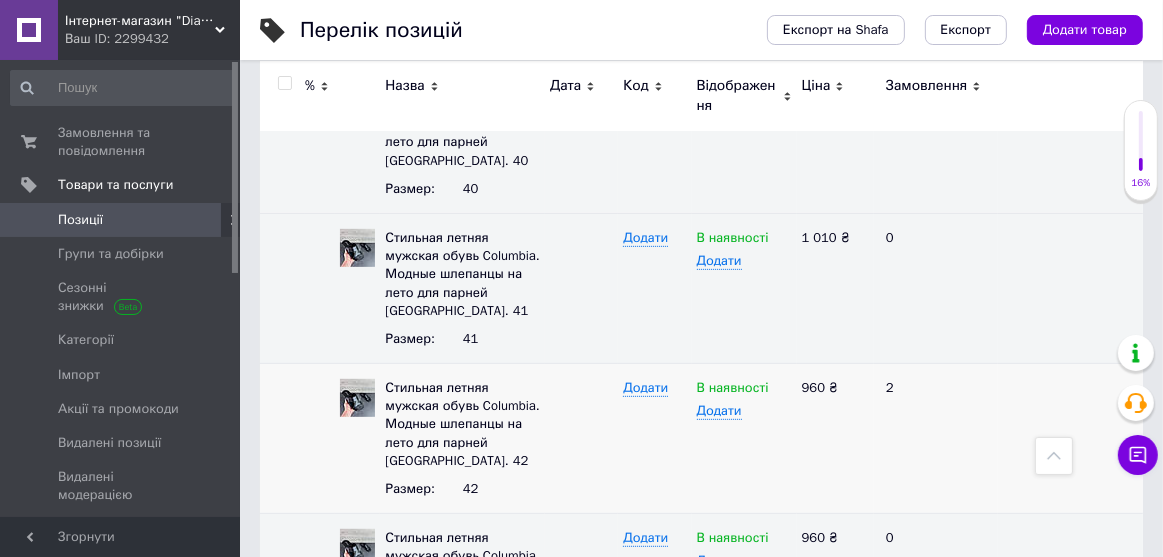 scroll, scrollTop: 688, scrollLeft: 0, axis: vertical 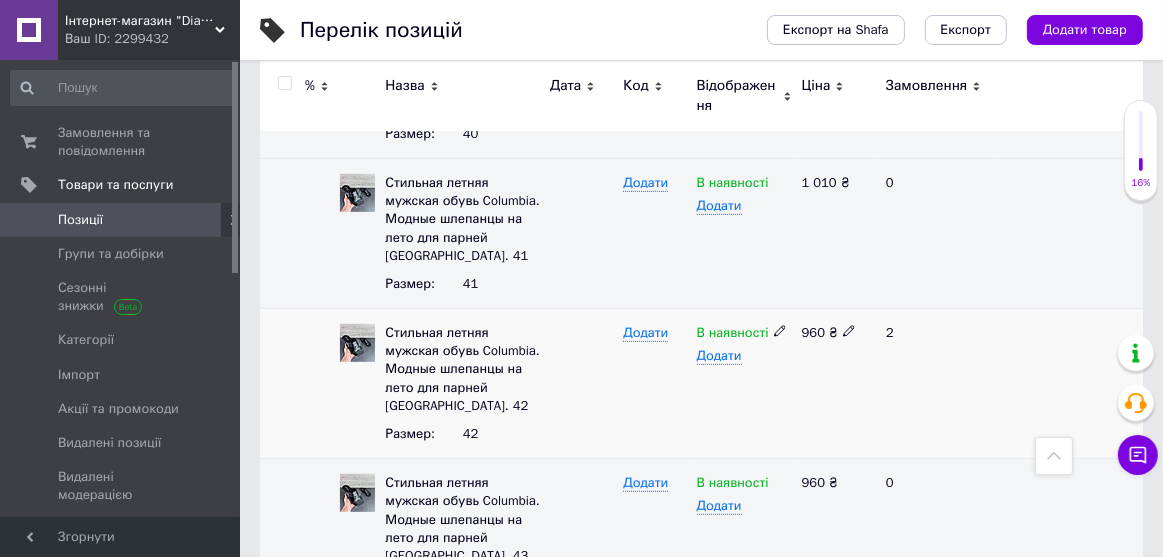click 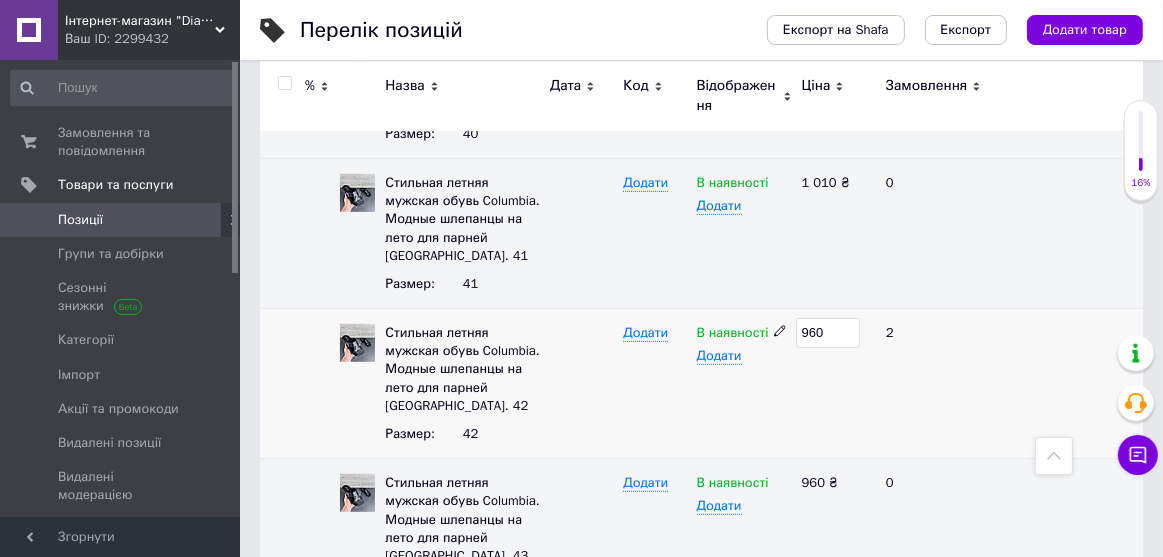 drag, startPoint x: 853, startPoint y: 305, endPoint x: 766, endPoint y: 304, distance: 87.005745 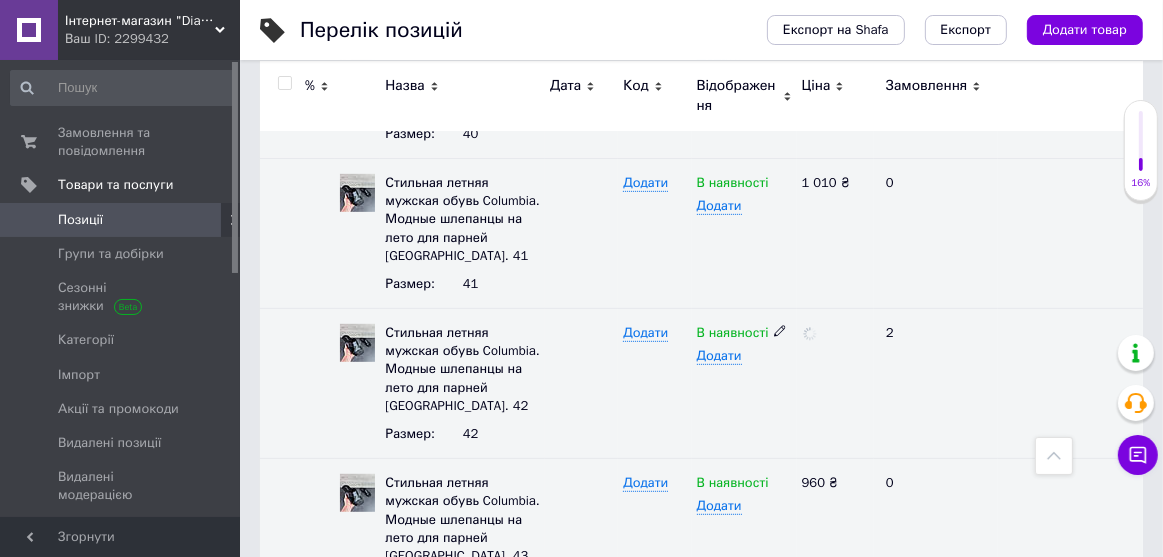 click at bounding box center (835, 384) 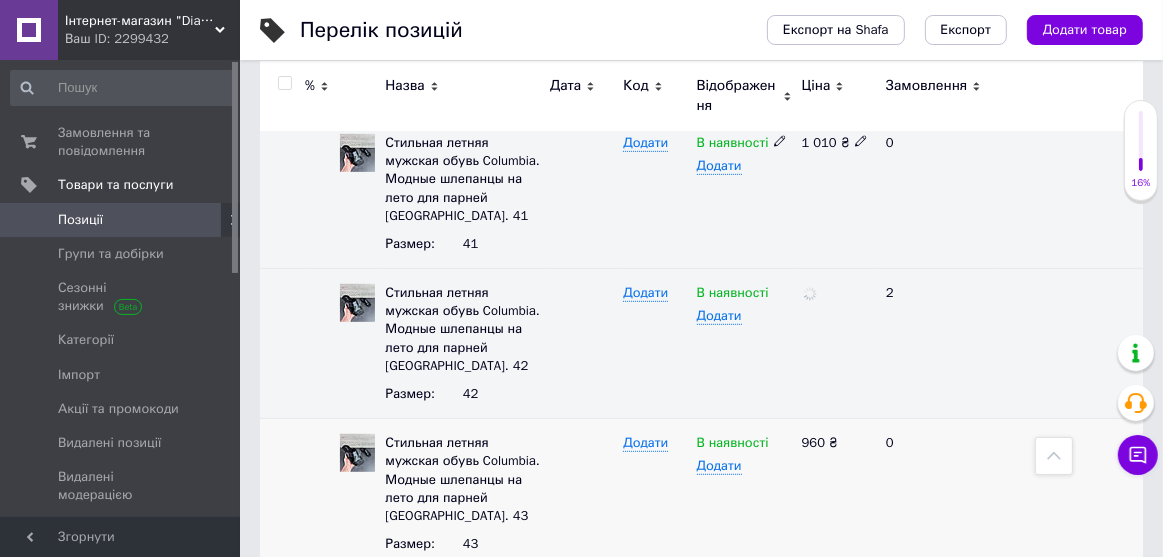 scroll, scrollTop: 753, scrollLeft: 0, axis: vertical 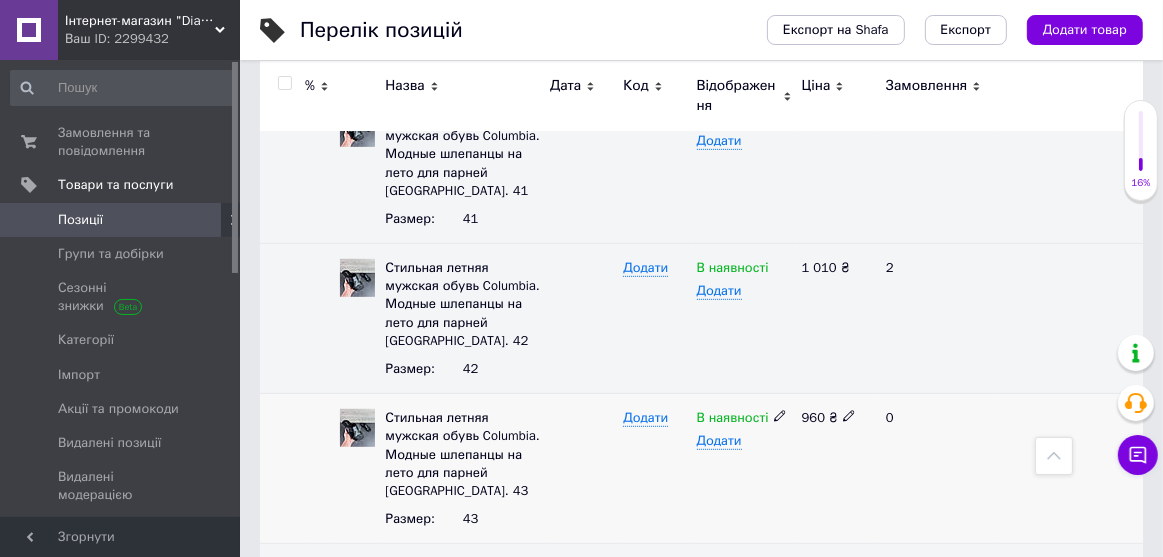 click 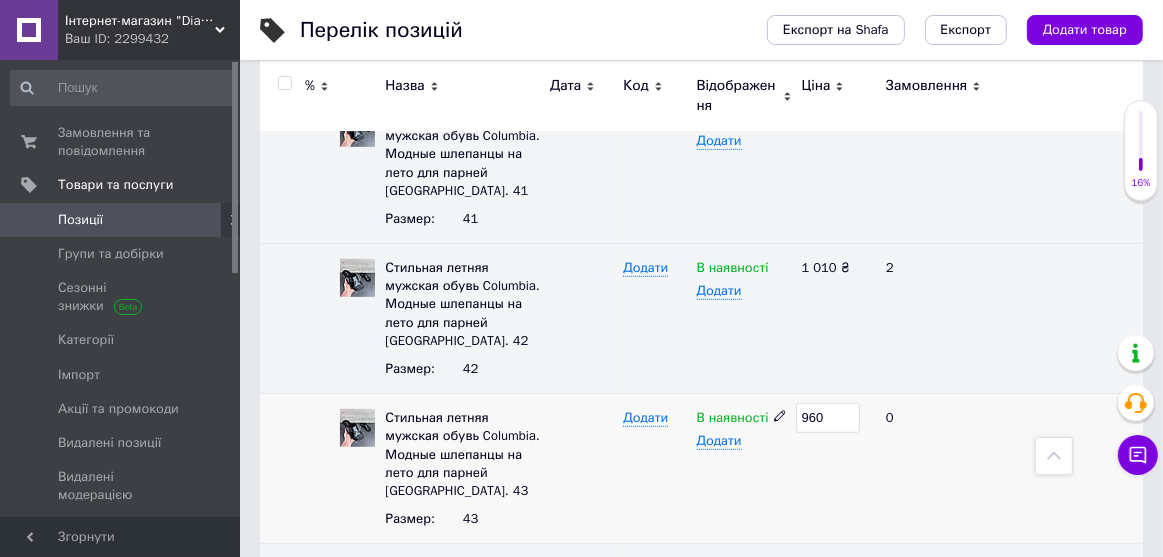 drag, startPoint x: 834, startPoint y: 401, endPoint x: 754, endPoint y: 378, distance: 83.240616 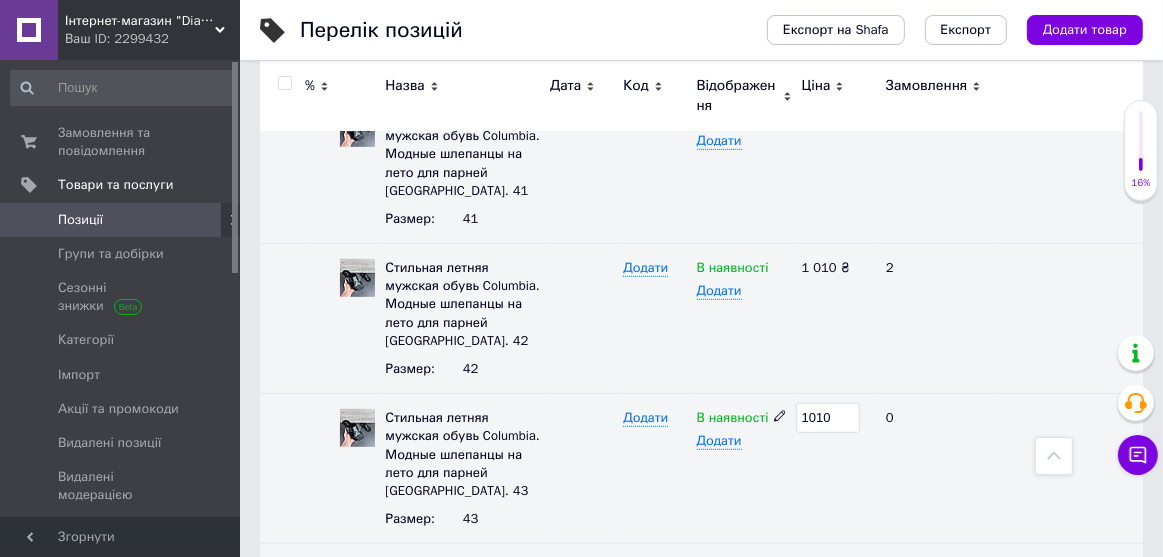 click on "1010" at bounding box center [835, 469] 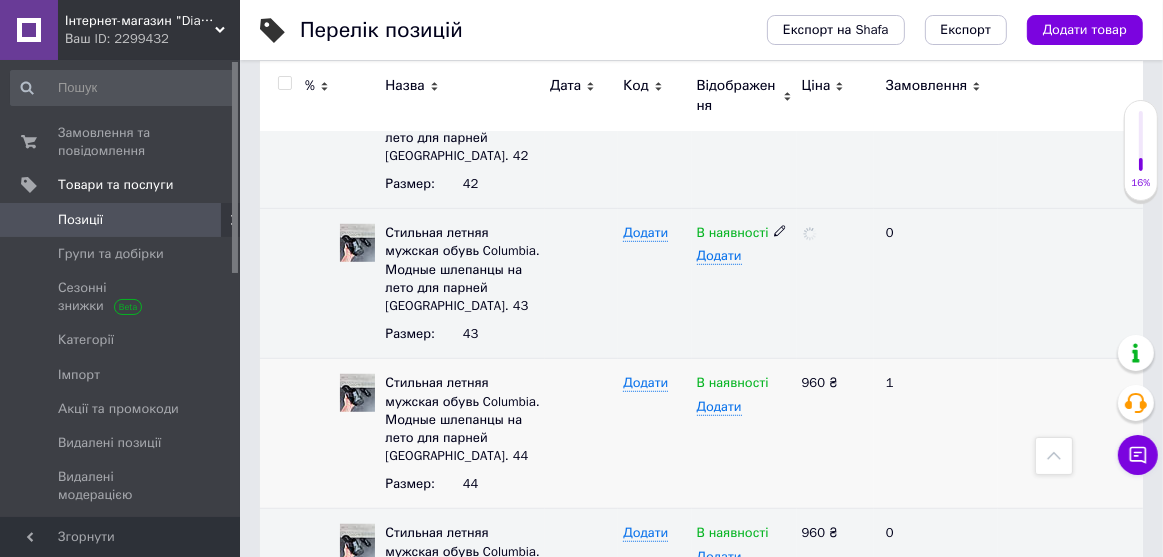 scroll, scrollTop: 1002, scrollLeft: 0, axis: vertical 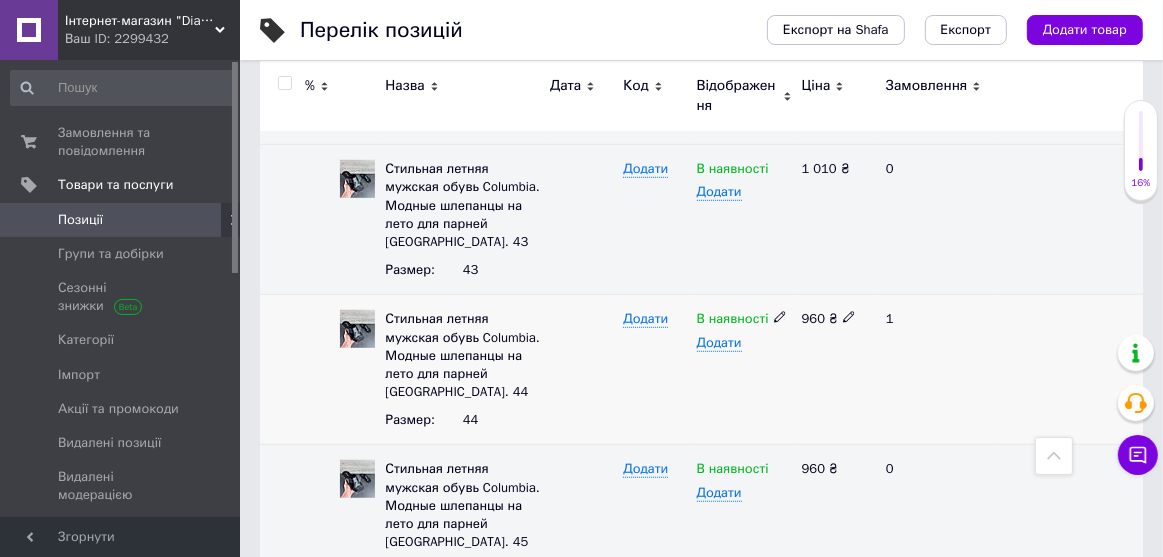 click 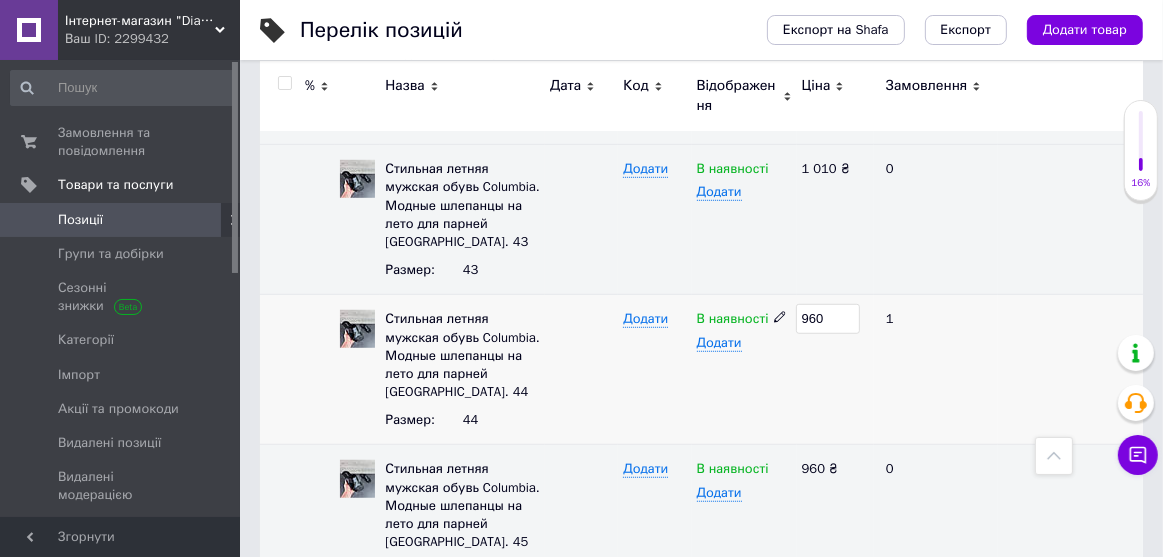 drag, startPoint x: 847, startPoint y: 297, endPoint x: 762, endPoint y: 290, distance: 85.28775 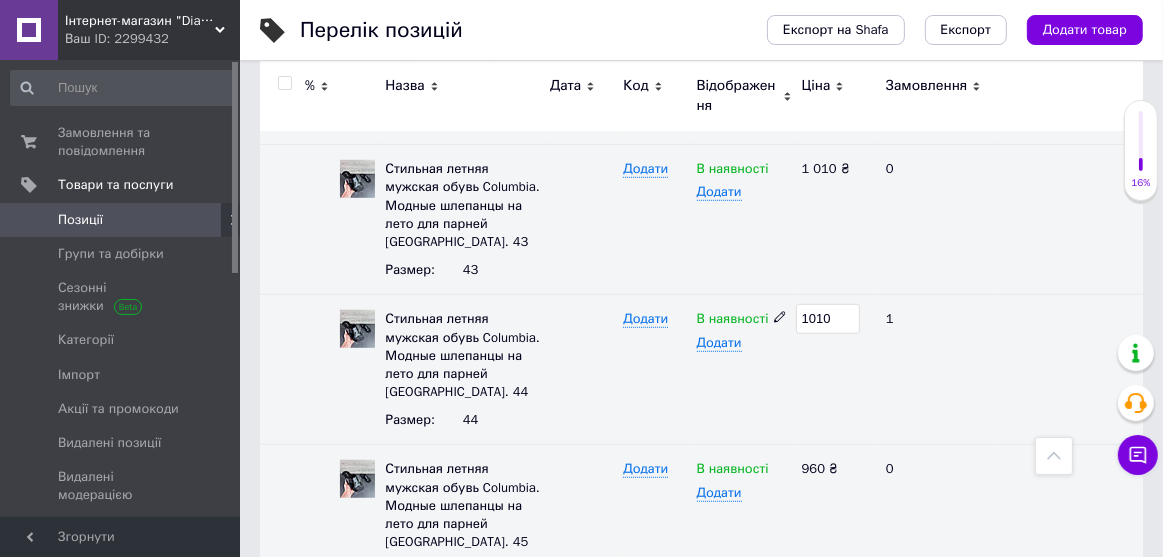 click on "1010" at bounding box center [835, 370] 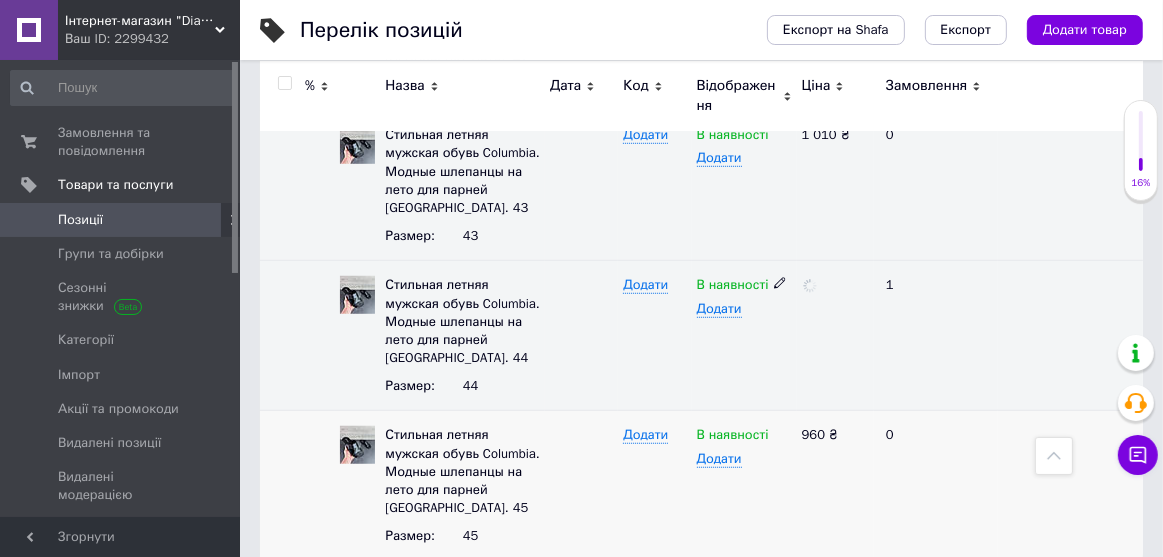 scroll, scrollTop: 1037, scrollLeft: 0, axis: vertical 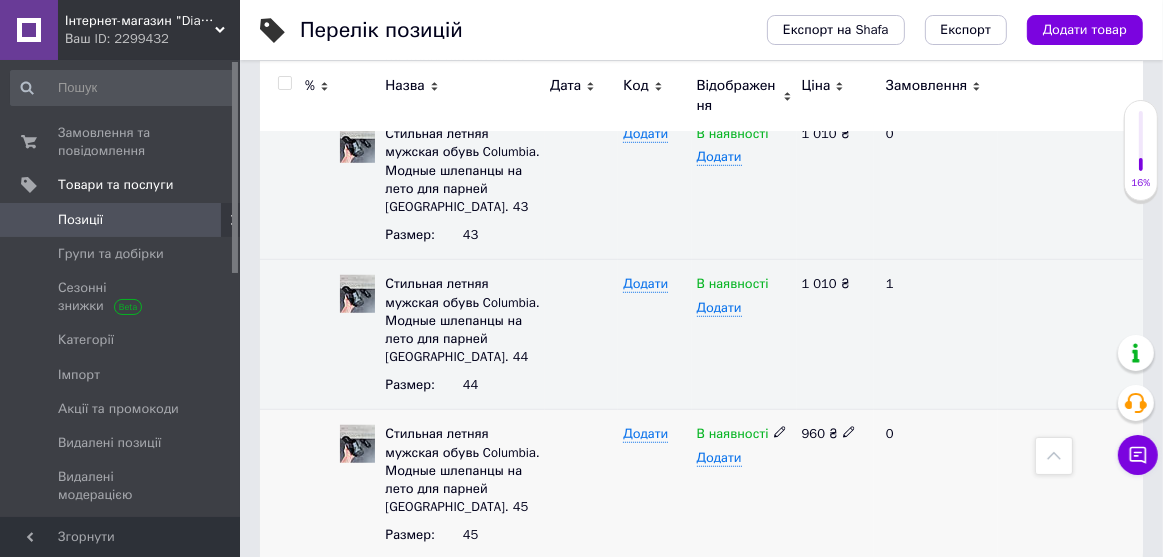 click 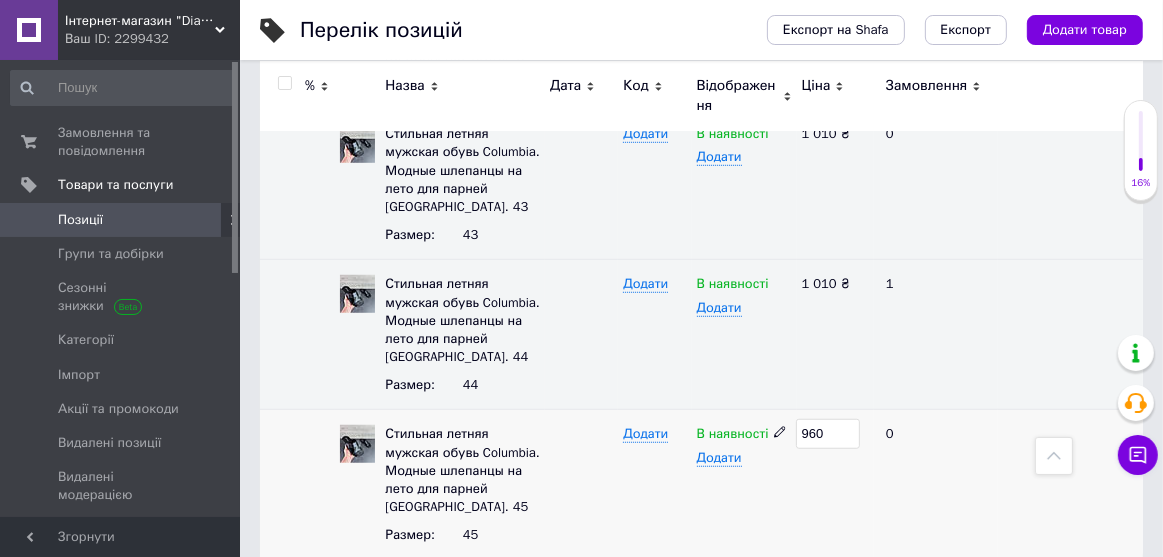 drag, startPoint x: 840, startPoint y: 419, endPoint x: 774, endPoint y: 401, distance: 68.41052 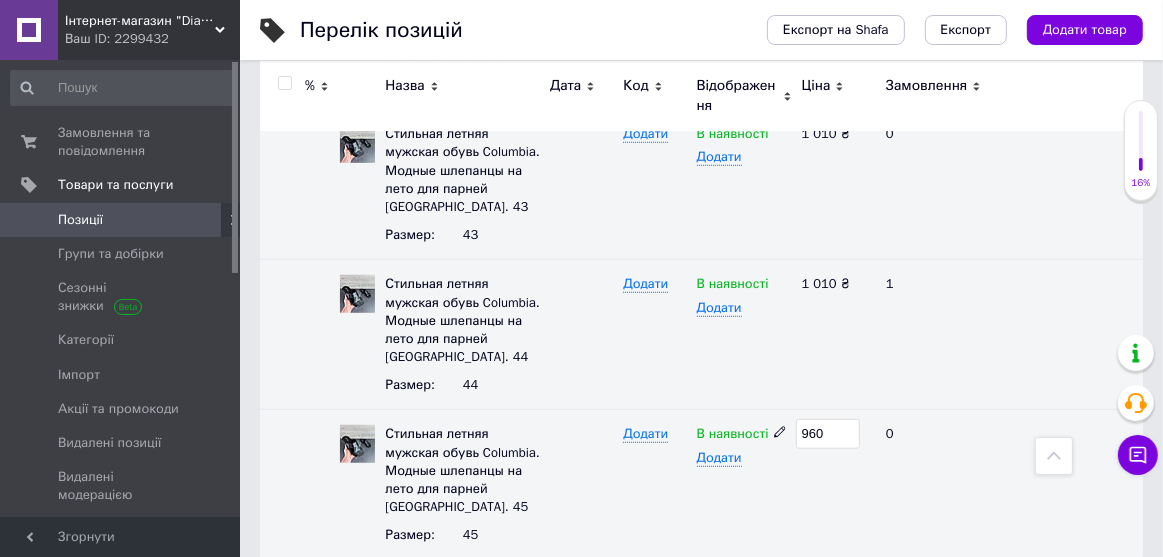 type on "1010" 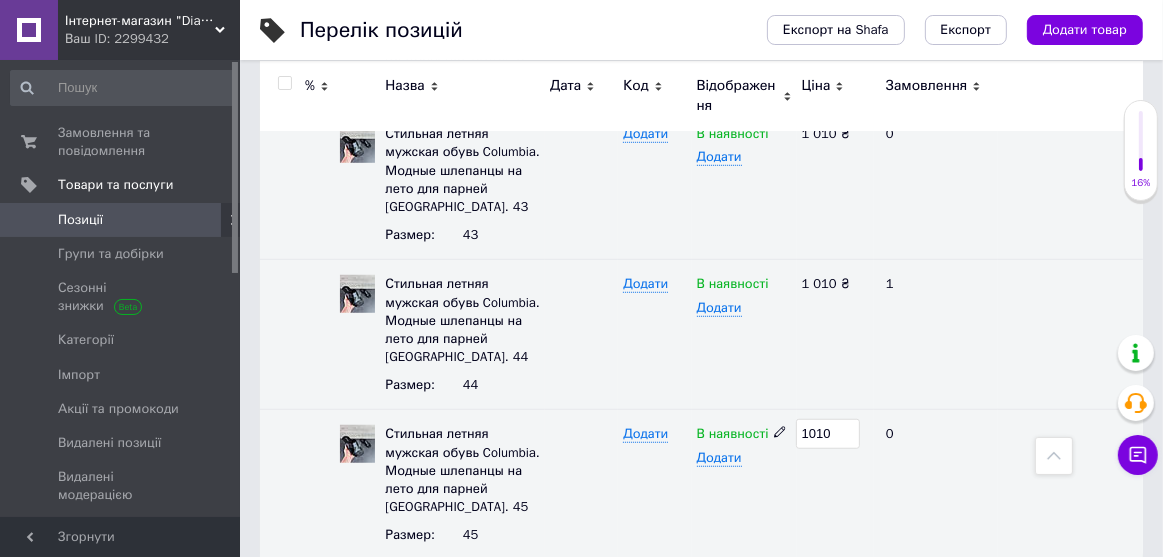 click on "1010" at bounding box center (835, 485) 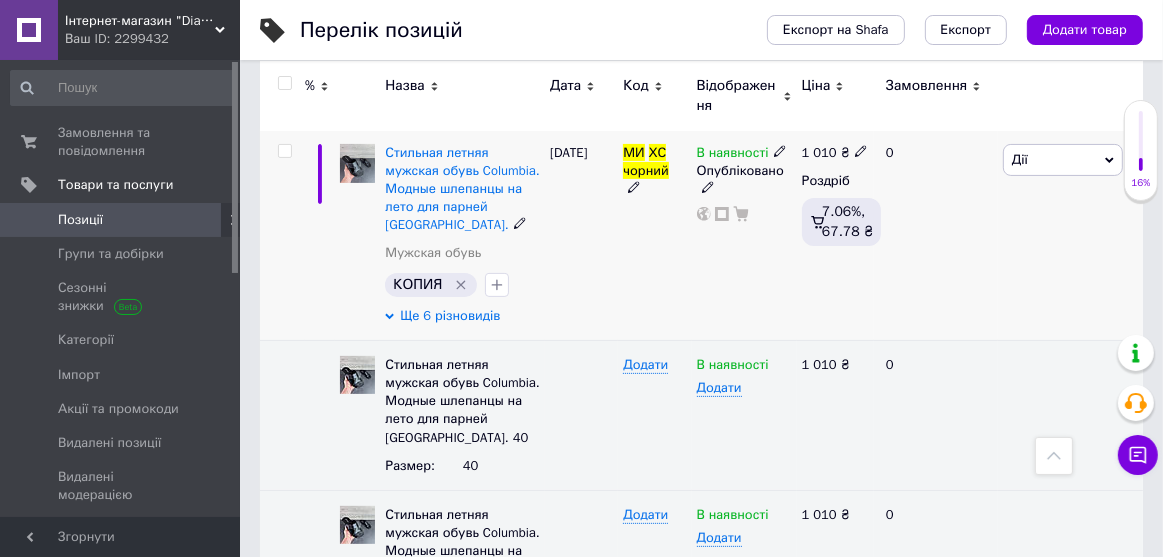 click on "Ще 6 різновидів" at bounding box center [450, 316] 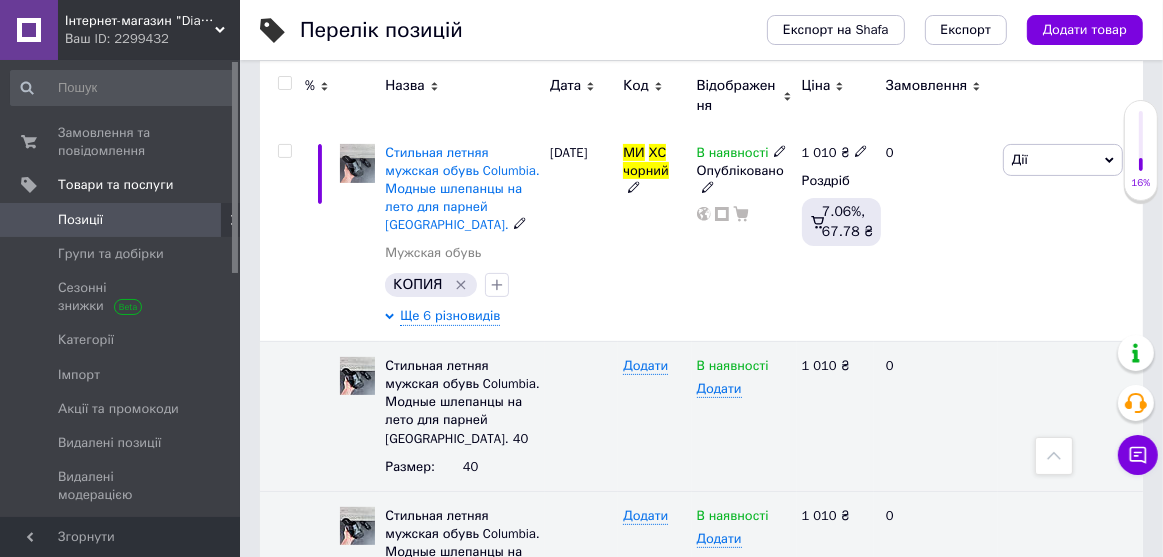 scroll, scrollTop: 137, scrollLeft: 0, axis: vertical 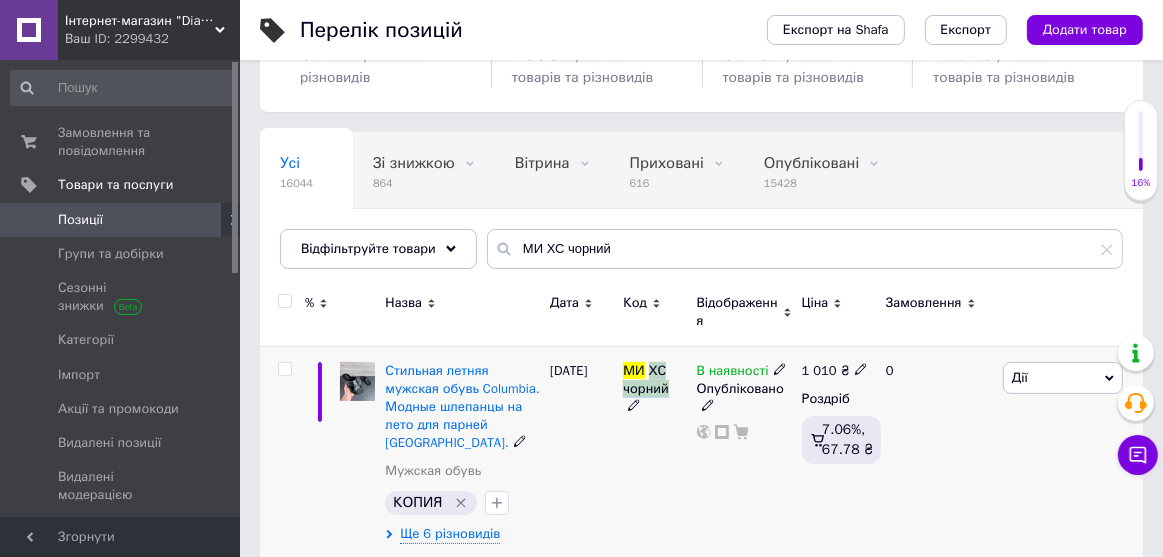 drag, startPoint x: 649, startPoint y: 346, endPoint x: 671, endPoint y: 371, distance: 33.30165 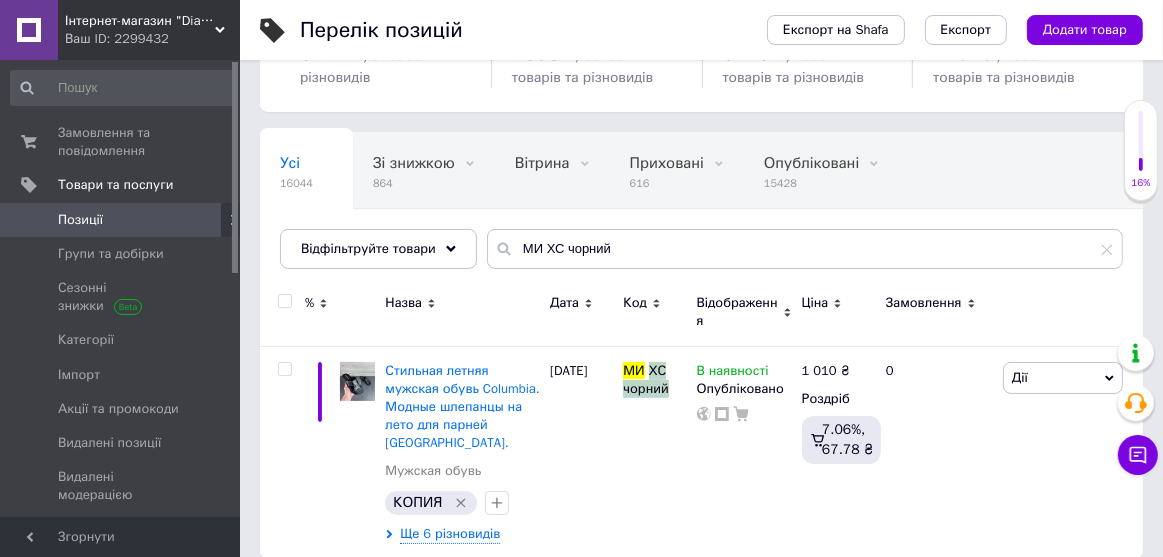 click on "Позиції" at bounding box center [121, 220] 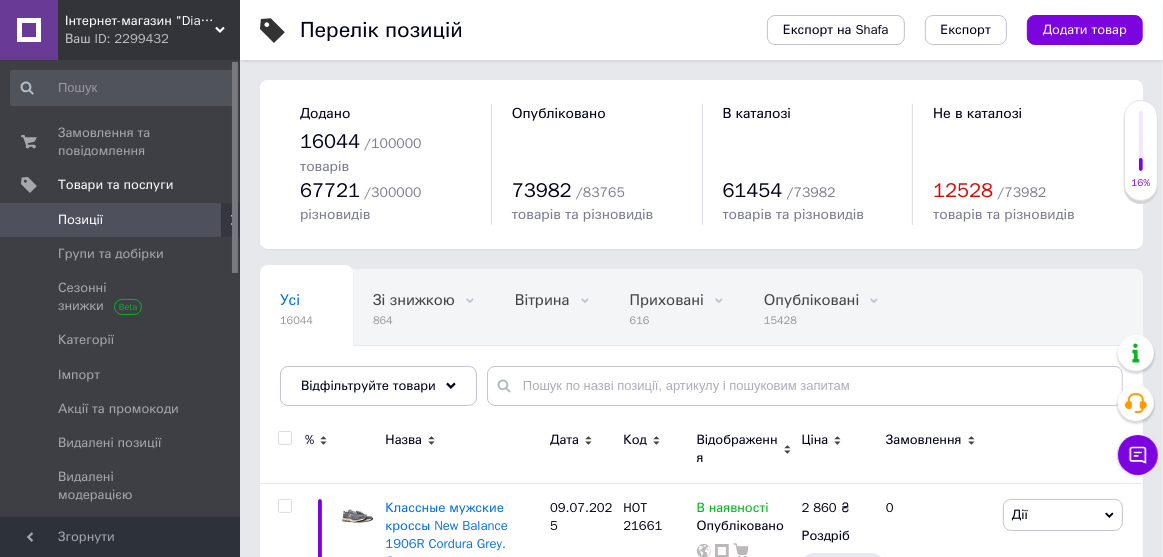 click on "Перелік позицій Експорт на Shafa Експорт Додати товар Додано 16044   / 100000   товарів 67721   / 300000   різновидів Опубліковано 73982   / 83765 товарів та різновидів В каталозі 61454   / 73982 товарів та різновидів Не в каталозі 12528   / 73982 товарів та різновидів Усі 16044 Зі знижкою 864 Видалити Редагувати Вітрина 0 Видалити Редагувати Приховані 616 Видалити Редагувати Опубліковані 15428 Видалити Редагувати Ok Відфільтровано...  Зберегти Нічого не знайдено Можливо, помилка у слові  або немає відповідностей за вашим запитом. Усі 16044 Зі знижкою 864 Вітрина 0 Приховані 616 Опубліковані 15428 % Назва Код" at bounding box center [701, 11351] 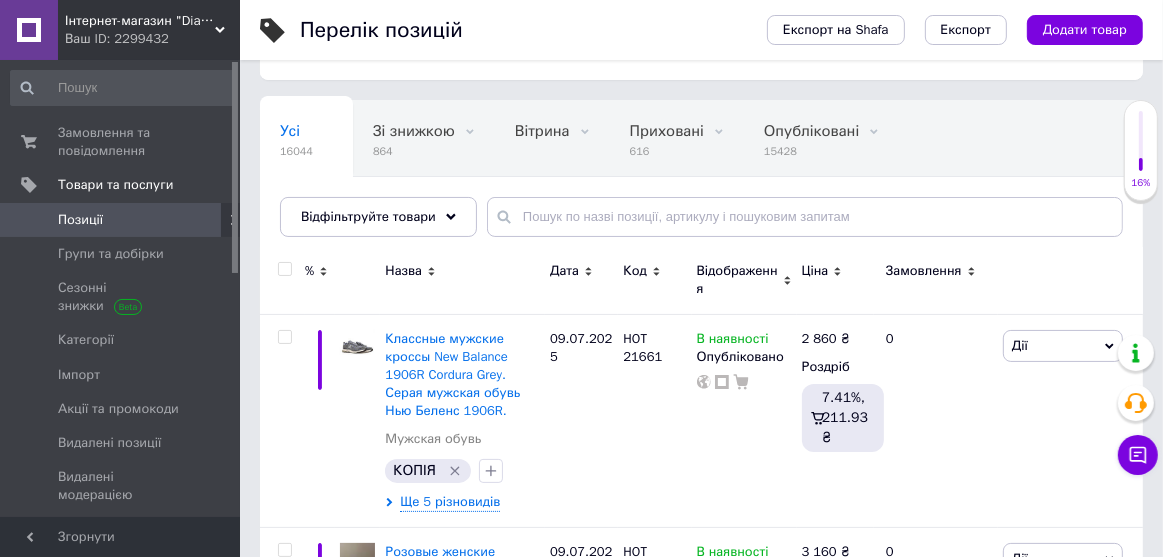 scroll, scrollTop: 0, scrollLeft: 0, axis: both 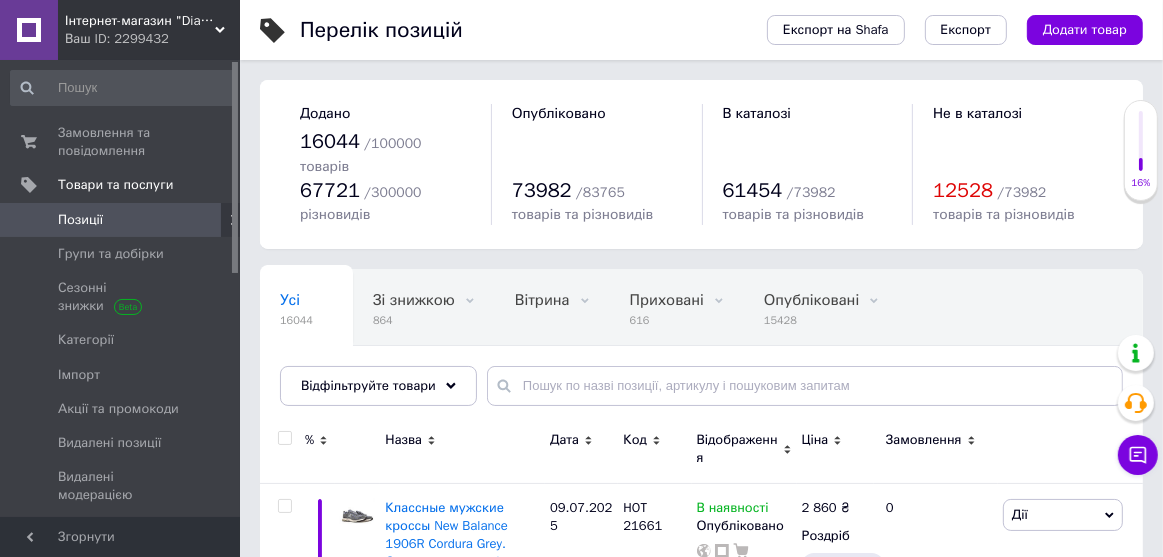 click on "Позиції" at bounding box center [121, 220] 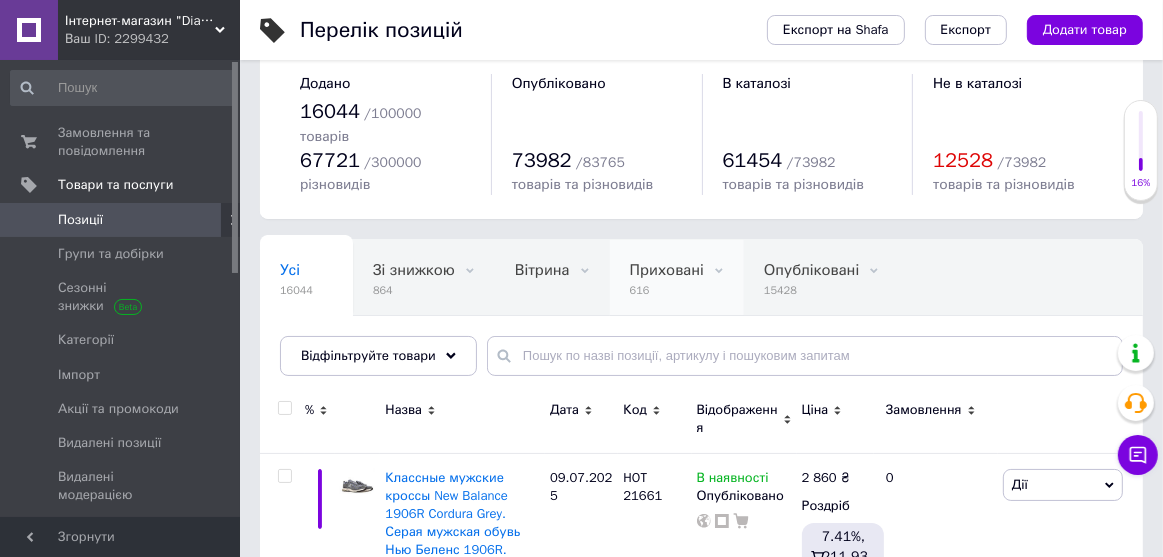 scroll, scrollTop: 0, scrollLeft: 0, axis: both 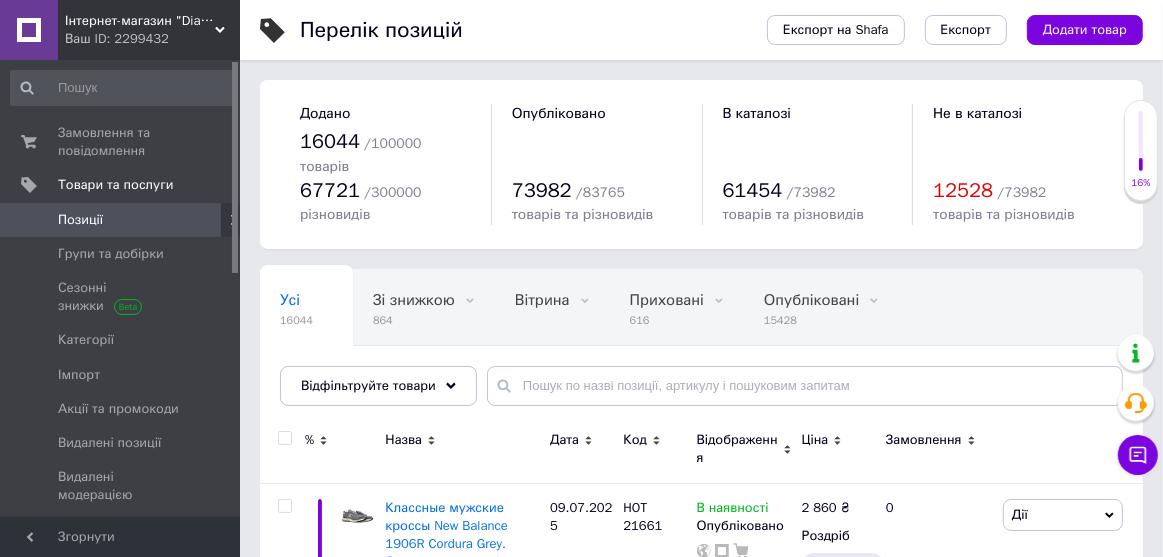 click on "Перелік позицій" at bounding box center (513, 30) 